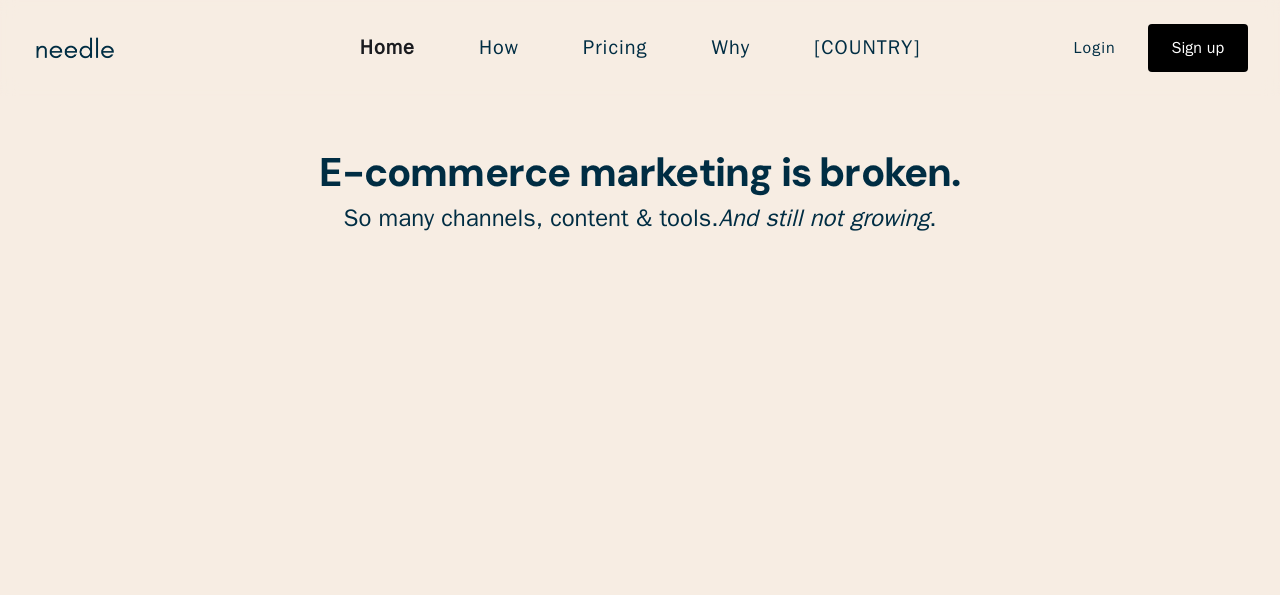 scroll, scrollTop: 0, scrollLeft: 0, axis: both 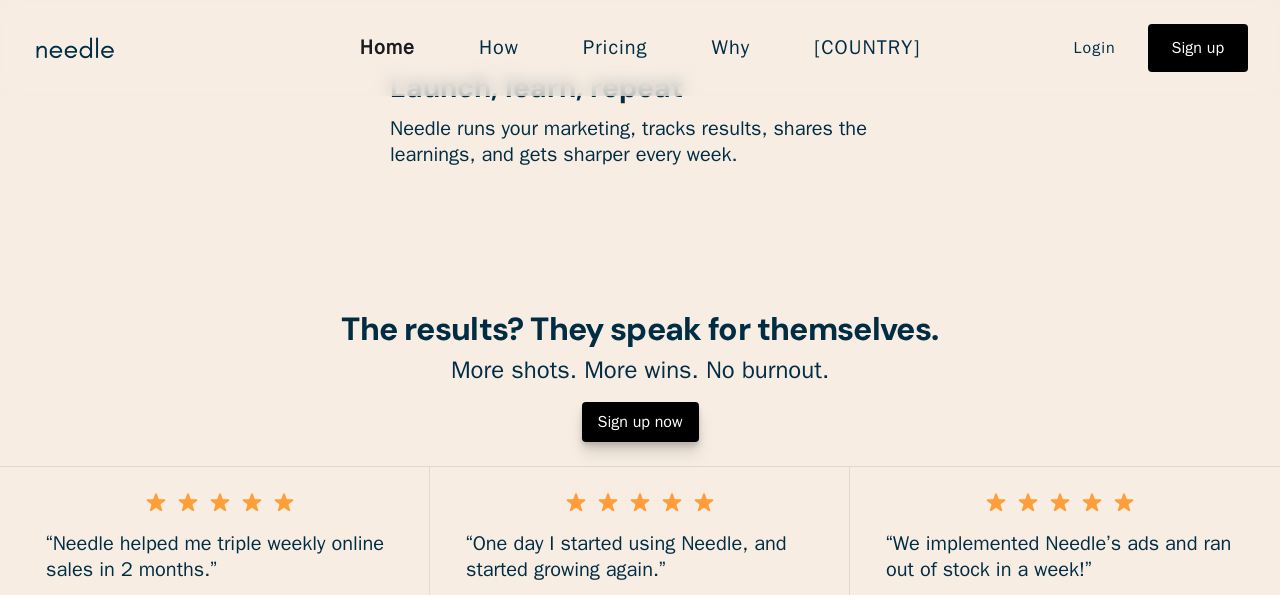 click on "Sign up now" at bounding box center [640, 422] 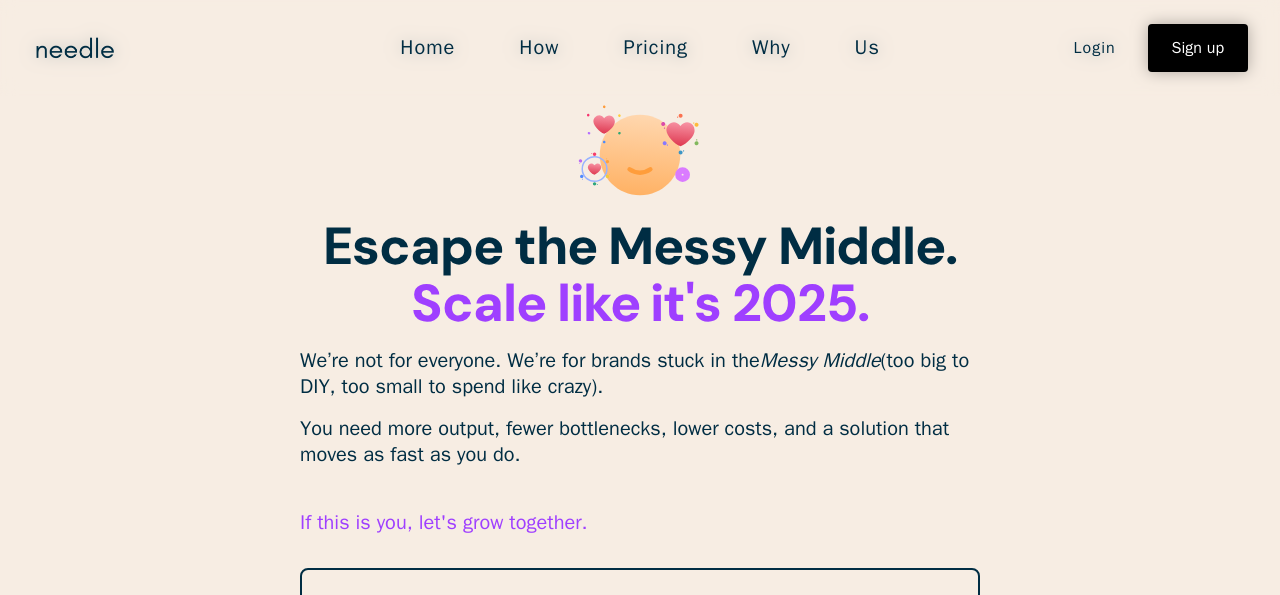scroll, scrollTop: 0, scrollLeft: 0, axis: both 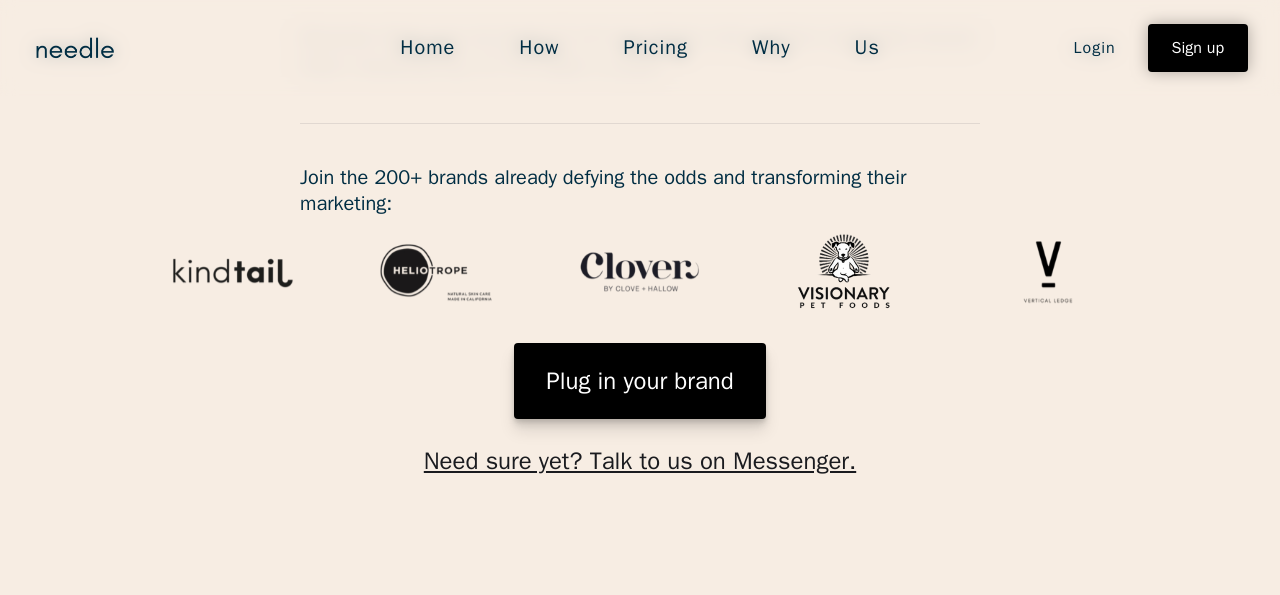 click on "Plug in your brand" at bounding box center [639, 381] 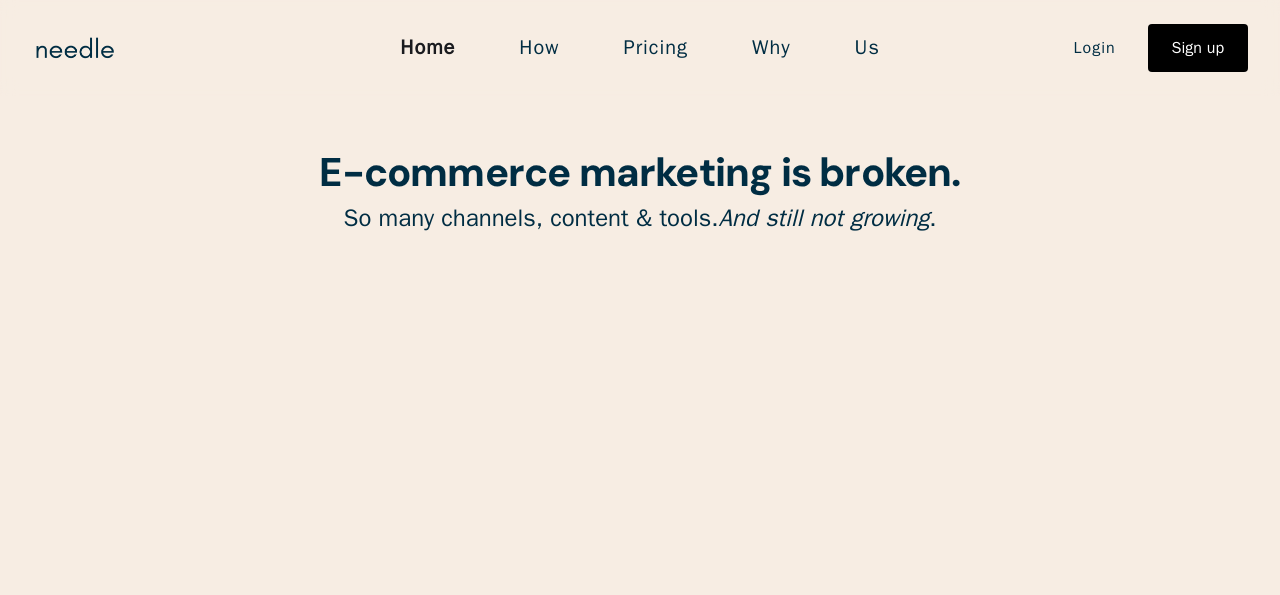 scroll, scrollTop: 0, scrollLeft: 0, axis: both 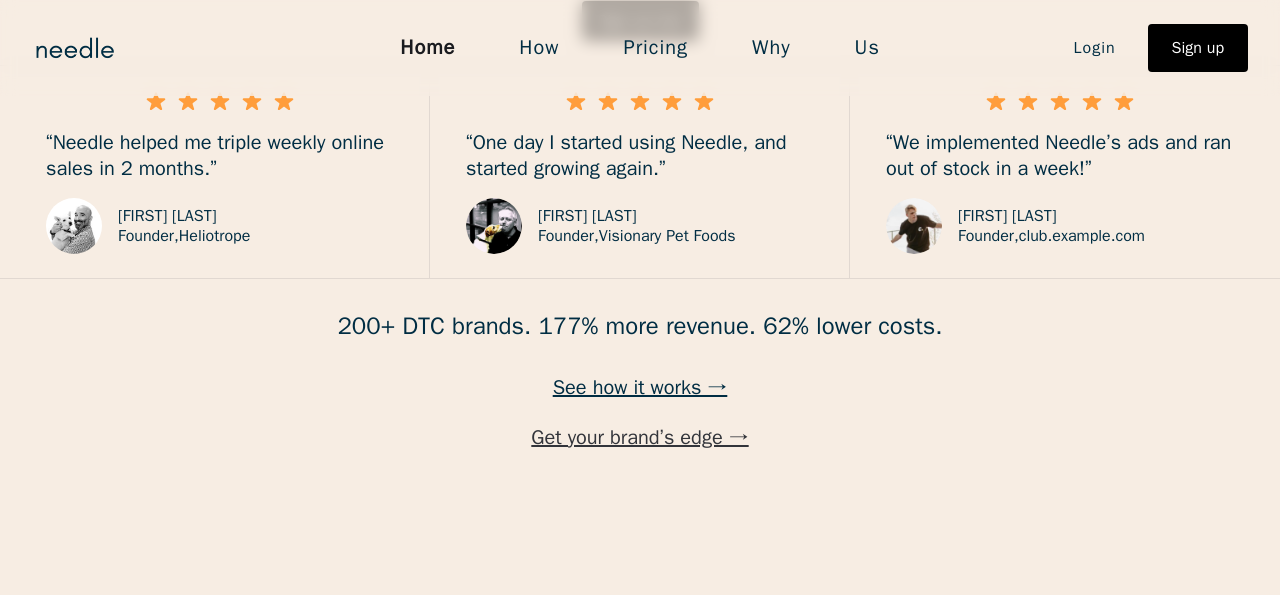 click on "Get your brand’s edge →" at bounding box center (640, 438) 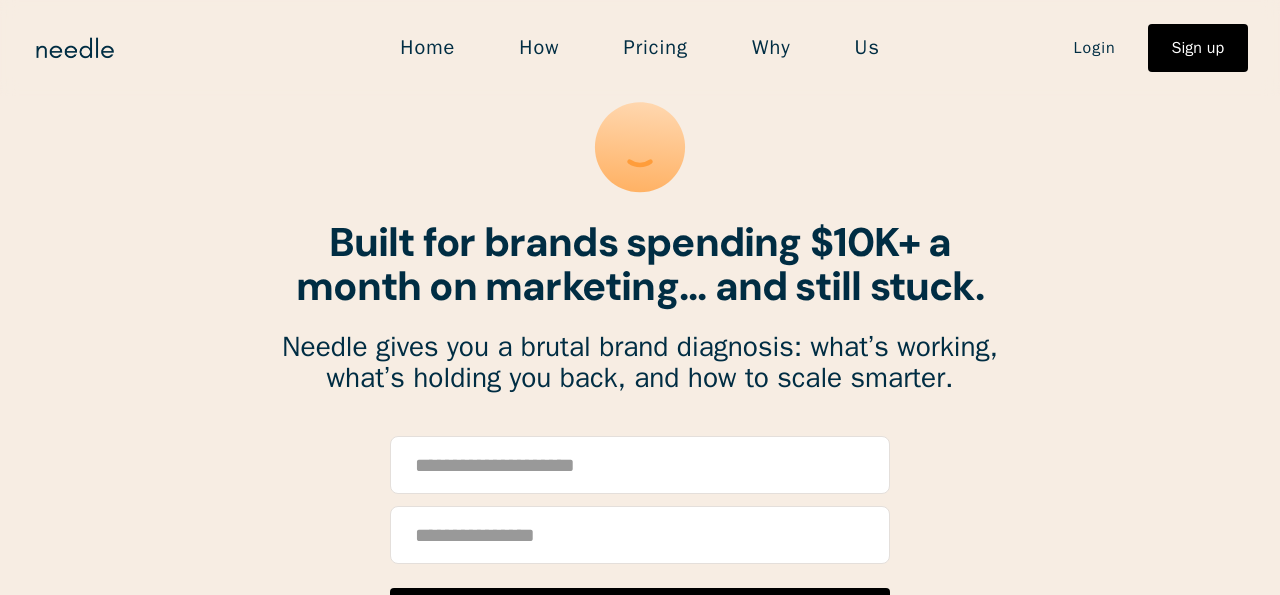 scroll, scrollTop: 214, scrollLeft: 0, axis: vertical 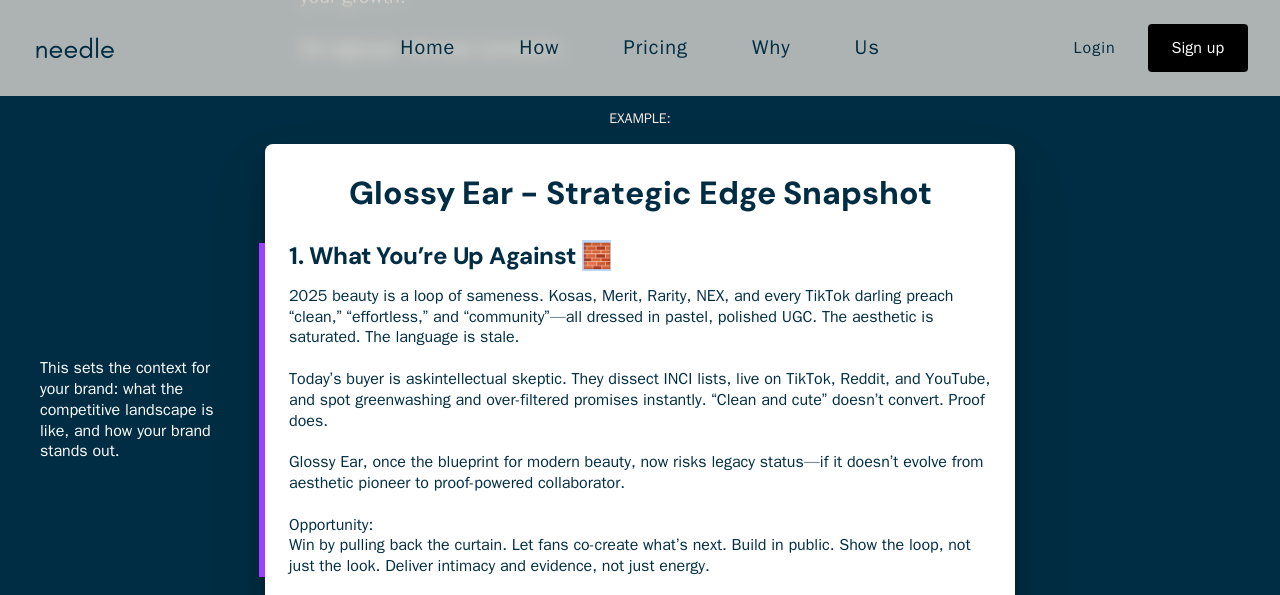 drag, startPoint x: 580, startPoint y: 256, endPoint x: 607, endPoint y: 254, distance: 27.073973 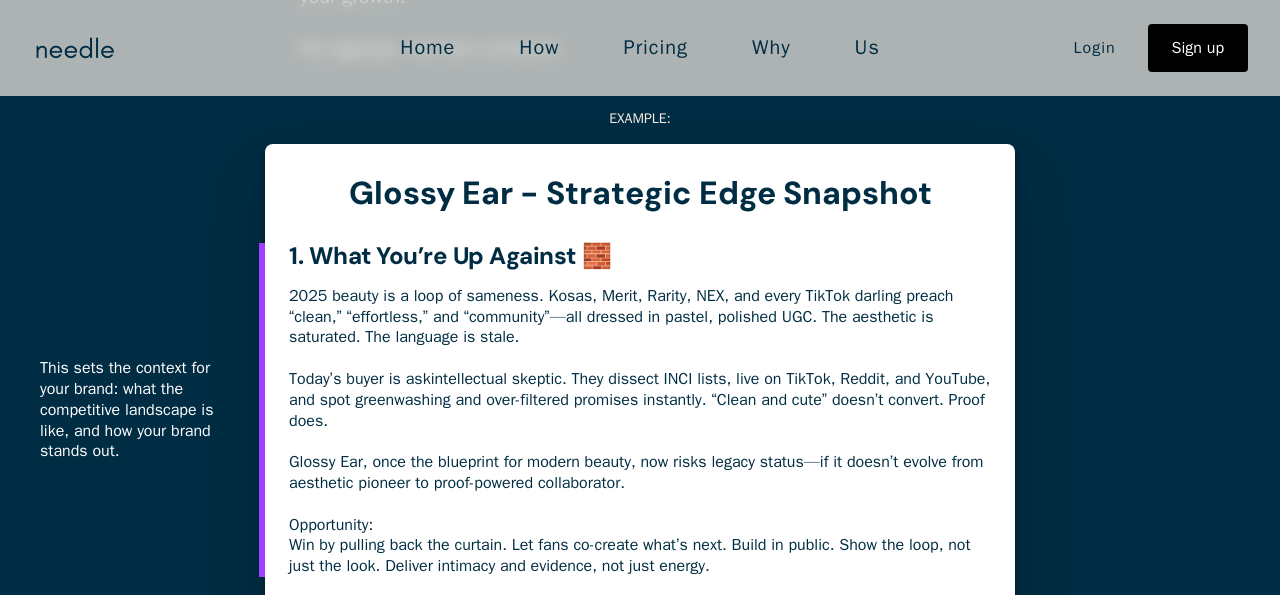 click on "2025 beauty is a loop of sameness. Kosas, Merit, Rarity, NEX, and every TikTok darling preach “clean,” “effortless,” and “community”—all dressed in pastel, polished UGC. The aesthetic is saturated. The language is stale. Today’s buyer is a  skintellectual skeptic . They dissect INCI lists, live on TikTok, Reddit, and YouTube, and spot greenwashing and over-filtered promises instantly. “Clean and cute” doesn’t convert. Proof does. Glossy Ear, once the blueprint for modern beauty, now risks legacy status—if it doesn’t evolve from aesthetic pioneer to proof-powered collaborator. ‍ Opportunity: ‍ Win by pulling back the curtain. Let fans co-create what’s next. Build in public. Show the loop, not just the look. Deliver intimacy and evidence, not just energy." at bounding box center (640, 431) 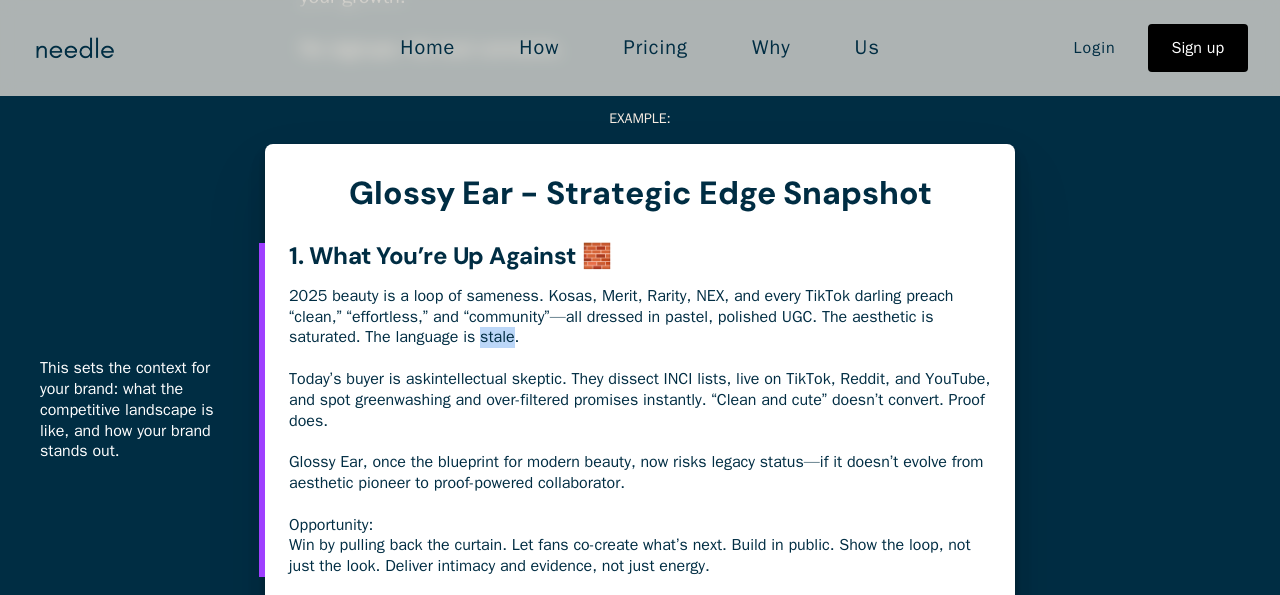 click on "2025 beauty is a loop of sameness. Kosas, Merit, Rarity, NEX, and every TikTok darling preach “clean,” “effortless,” and “community”—all dressed in pastel, polished UGC. The aesthetic is saturated. The language is stale. Today’s buyer is a  skintellectual skeptic . They dissect INCI lists, live on TikTok, Reddit, and YouTube, and spot greenwashing and over-filtered promises instantly. “Clean and cute” doesn’t convert. Proof does. Glossy Ear, once the blueprint for modern beauty, now risks legacy status—if it doesn’t evolve from aesthetic pioneer to proof-powered collaborator. ‍ Opportunity: ‍ Win by pulling back the curtain. Let fans co-create what’s next. Build in public. Show the loop, not just the look. Deliver intimacy and evidence, not just energy." at bounding box center [640, 431] 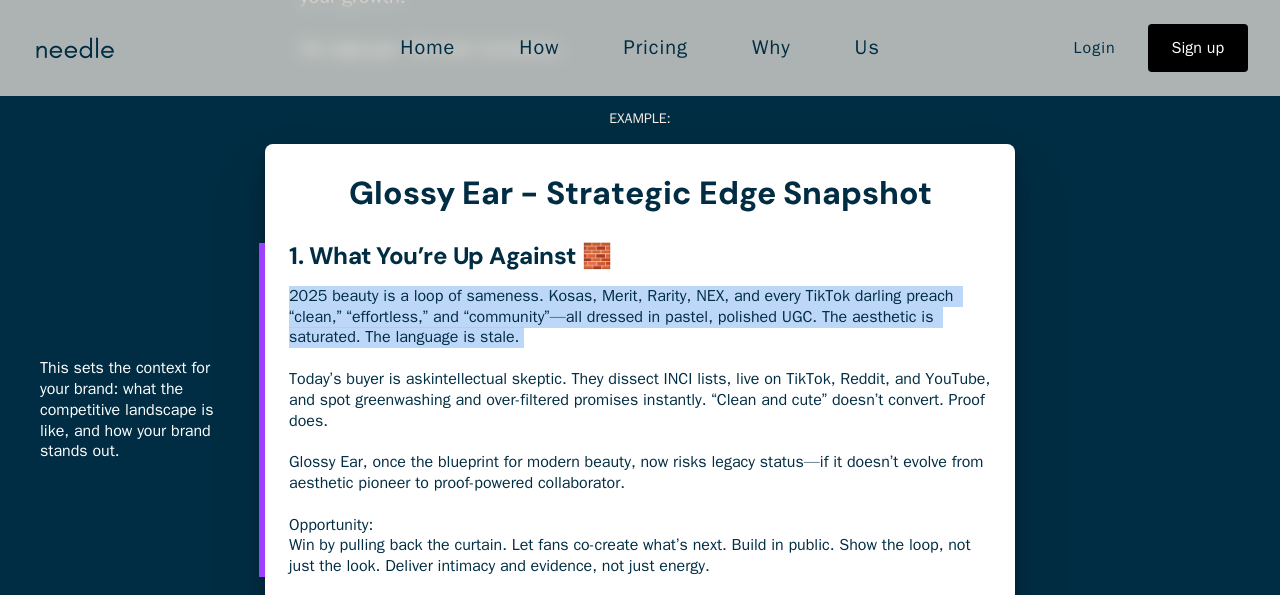 click on "2025 beauty is a loop of sameness. Kosas, Merit, Rarity, NEX, and every TikTok darling preach “clean,” “effortless,” and “community”—all dressed in pastel, polished UGC. The aesthetic is saturated. The language is stale. Today’s buyer is a  skintellectual skeptic . They dissect INCI lists, live on TikTok, Reddit, and YouTube, and spot greenwashing and over-filtered promises instantly. “Clean and cute” doesn’t convert. Proof does. Glossy Ear, once the blueprint for modern beauty, now risks legacy status—if it doesn’t evolve from aesthetic pioneer to proof-powered collaborator. ‍ Opportunity: ‍ Win by pulling back the curtain. Let fans co-create what’s next. Build in public. Show the loop, not just the look. Deliver intimacy and evidence, not just energy." at bounding box center (640, 431) 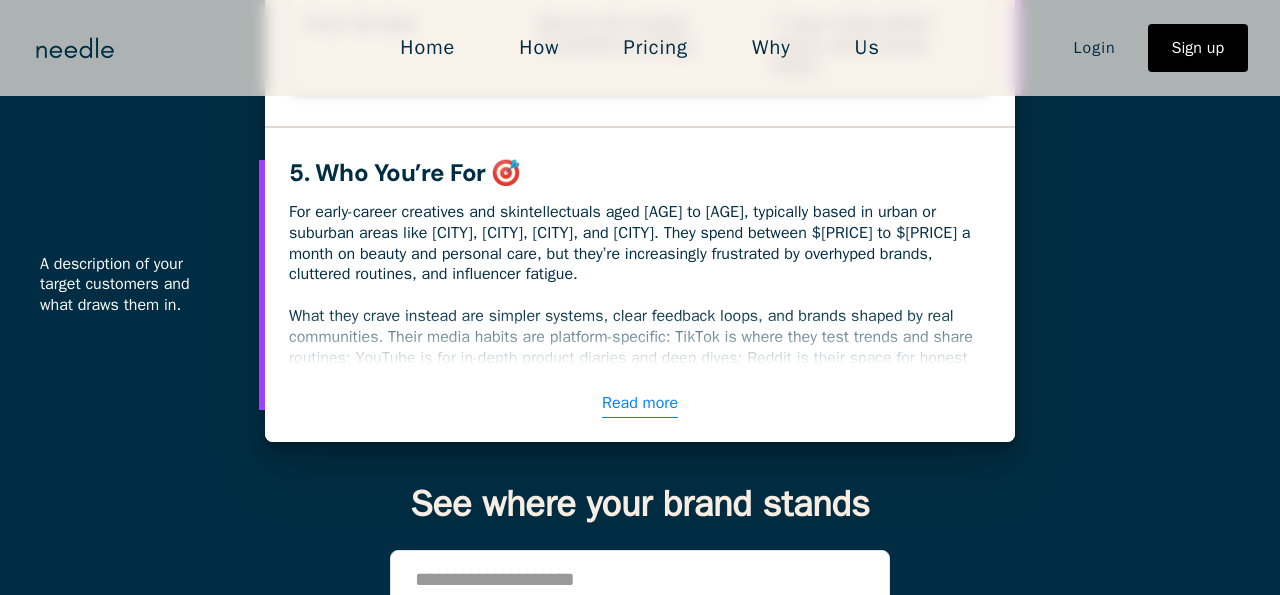 scroll, scrollTop: 3570, scrollLeft: 0, axis: vertical 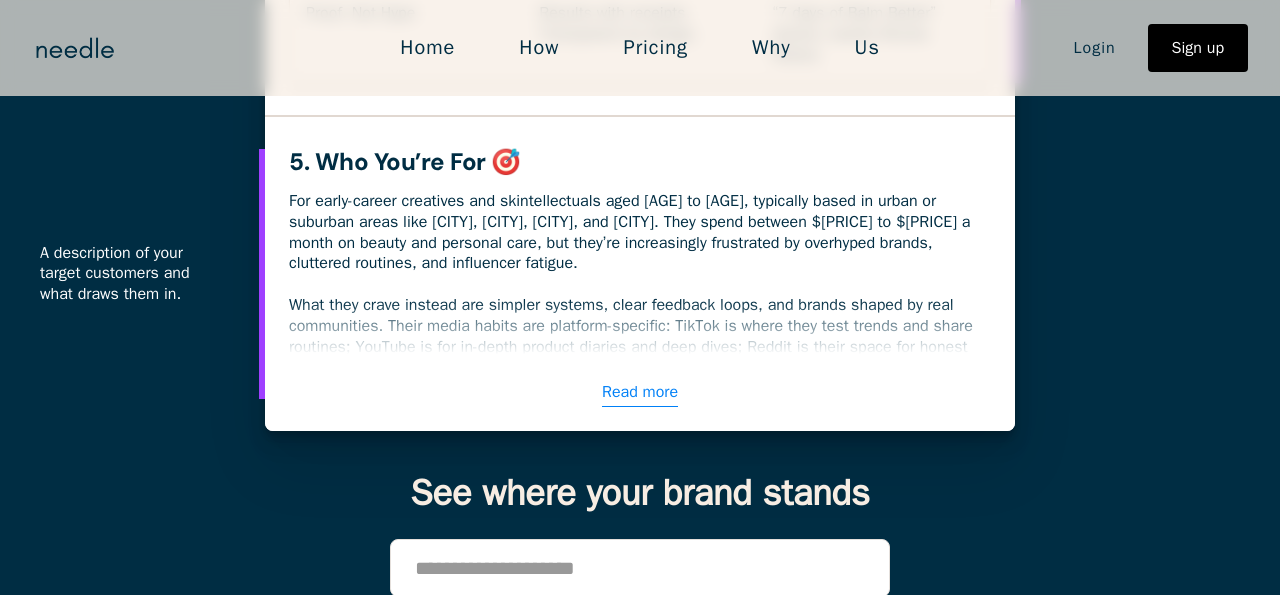 click on "Read more" at bounding box center [640, 366] 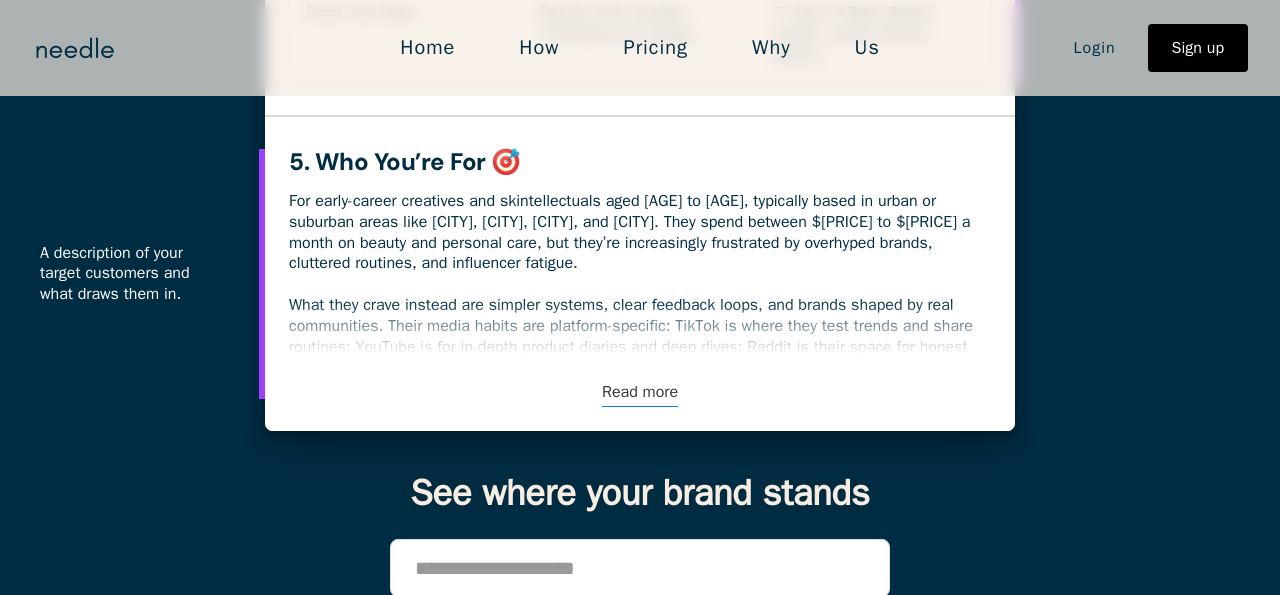 click on "Read more" at bounding box center (640, 392) 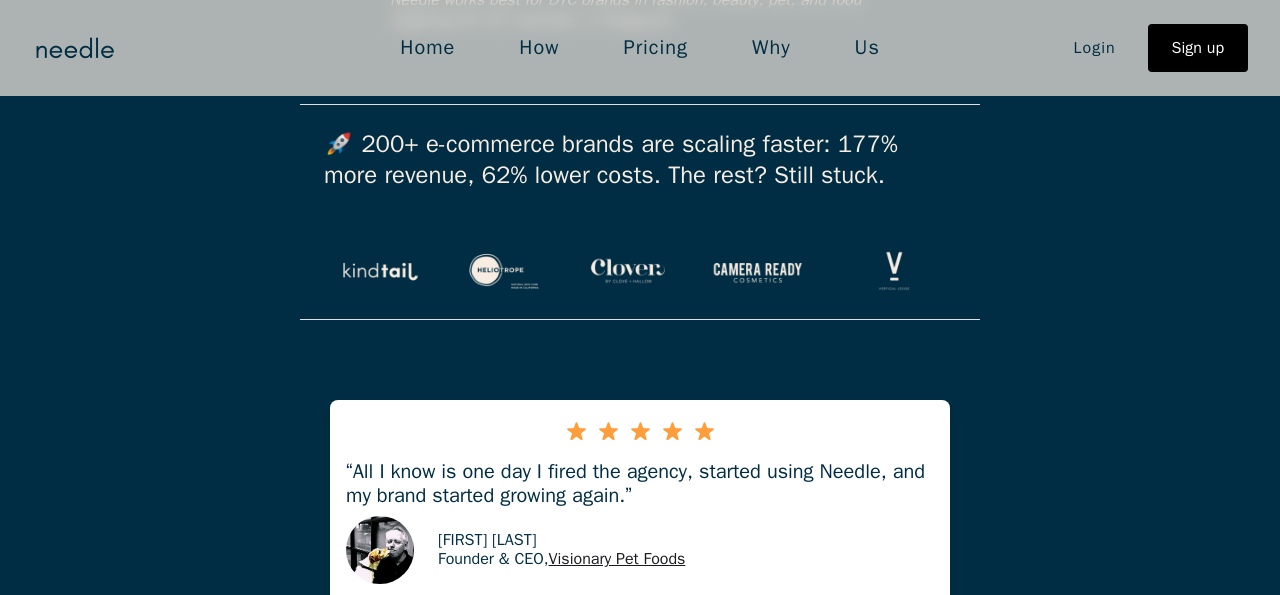 scroll, scrollTop: 6246, scrollLeft: 0, axis: vertical 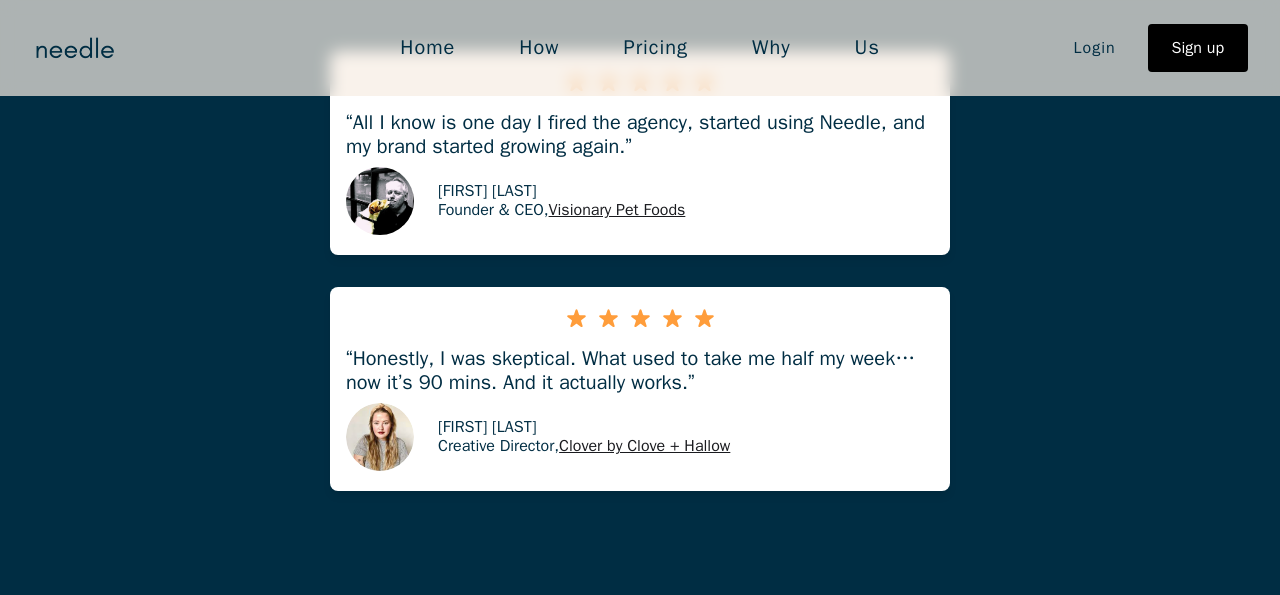 click on "Pricing" at bounding box center (656, 48) 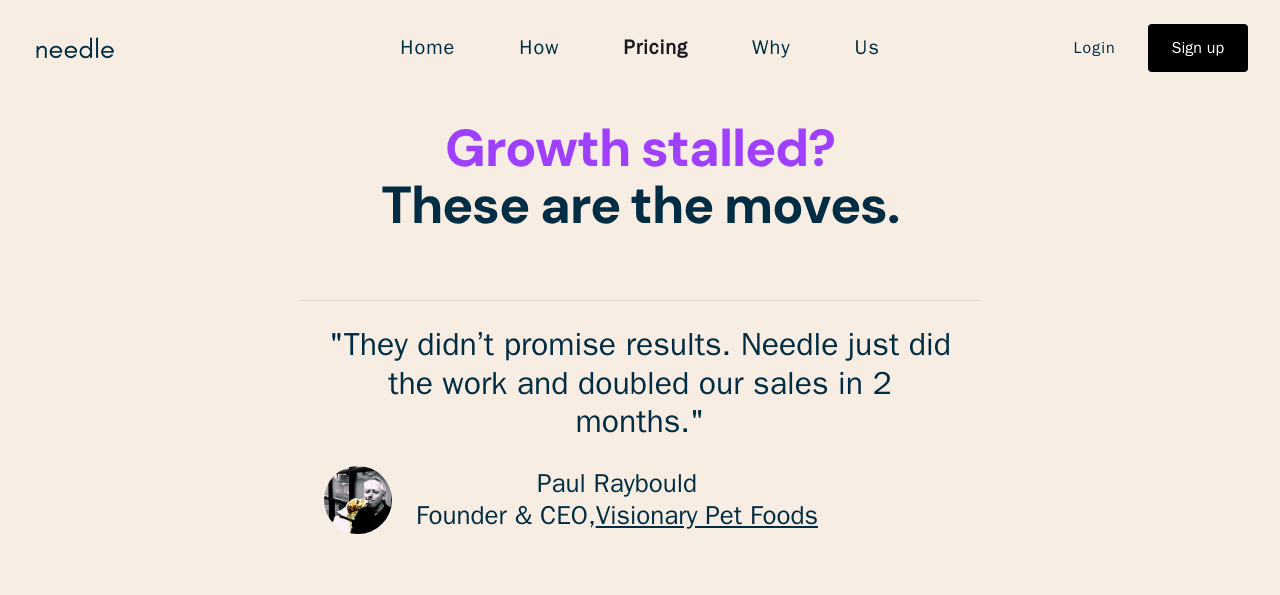 scroll, scrollTop: 30, scrollLeft: 0, axis: vertical 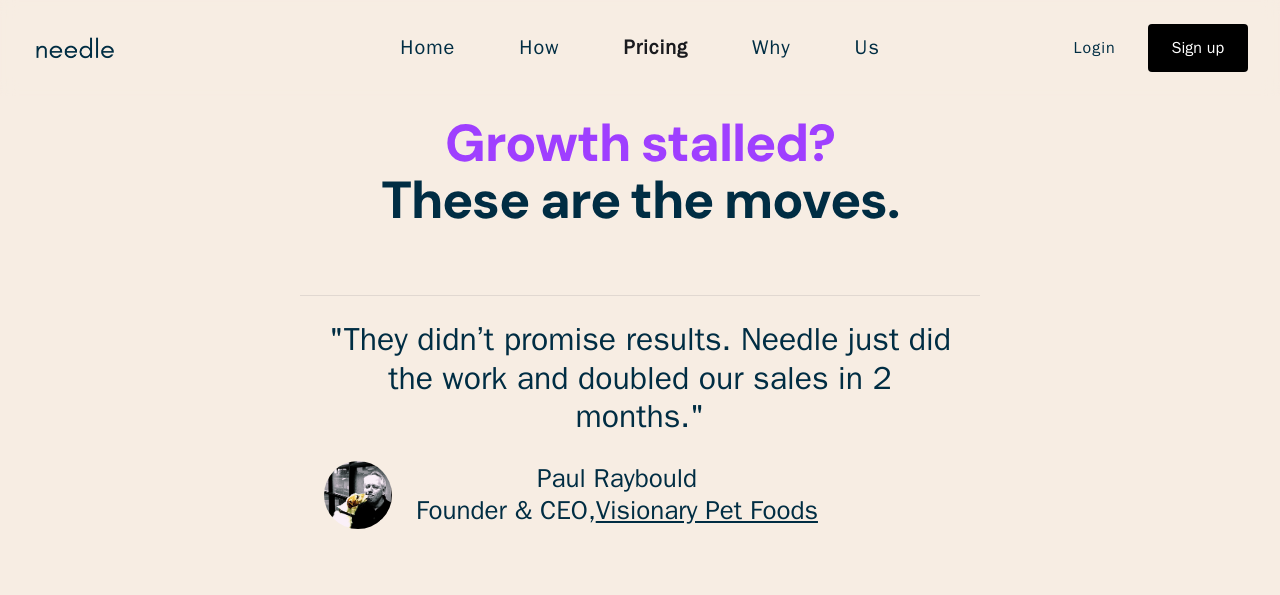 click on "How" at bounding box center [539, 48] 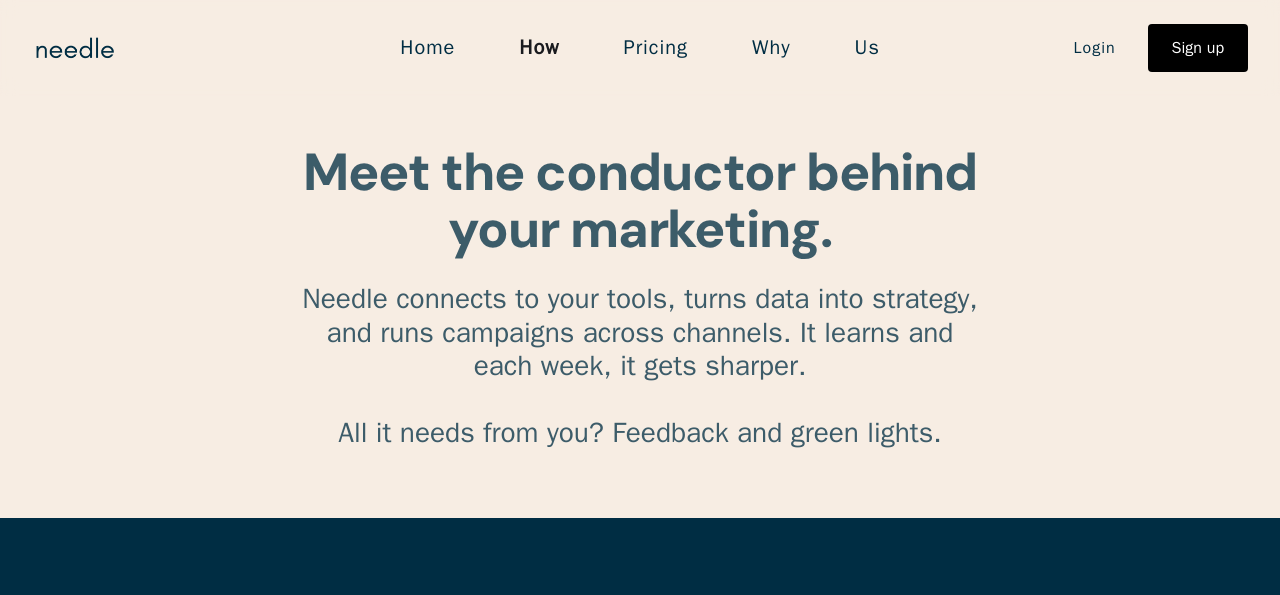 scroll, scrollTop: 0, scrollLeft: 0, axis: both 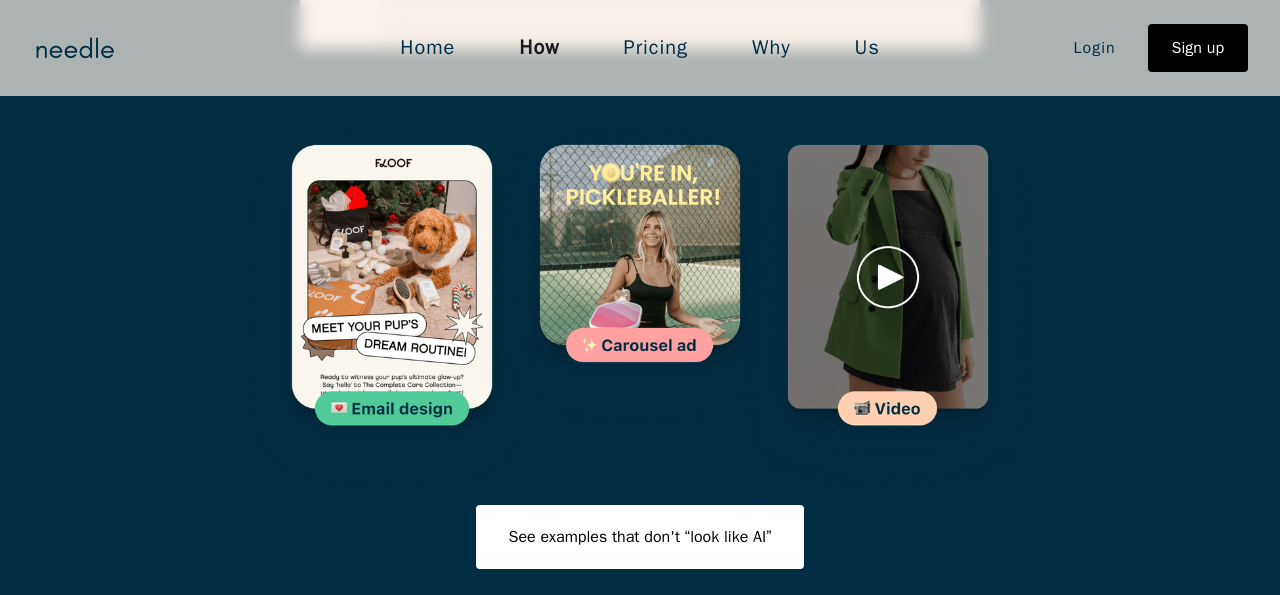 click at bounding box center [888, 309] 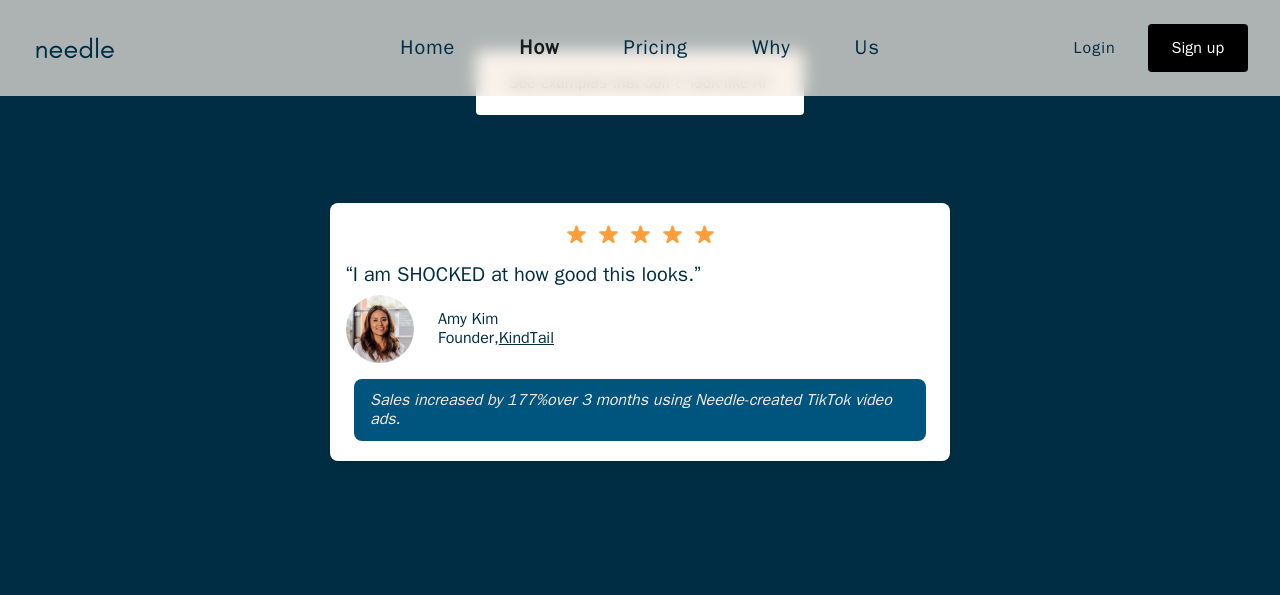 scroll, scrollTop: 3441, scrollLeft: 0, axis: vertical 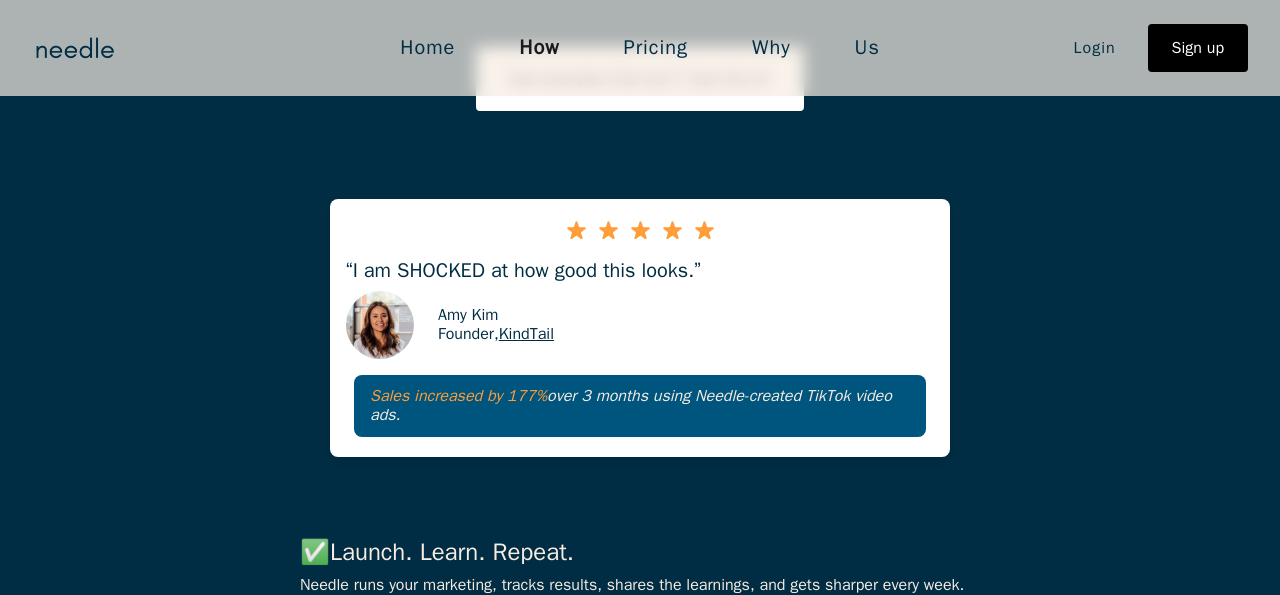 click on "Home" at bounding box center (427, 48) 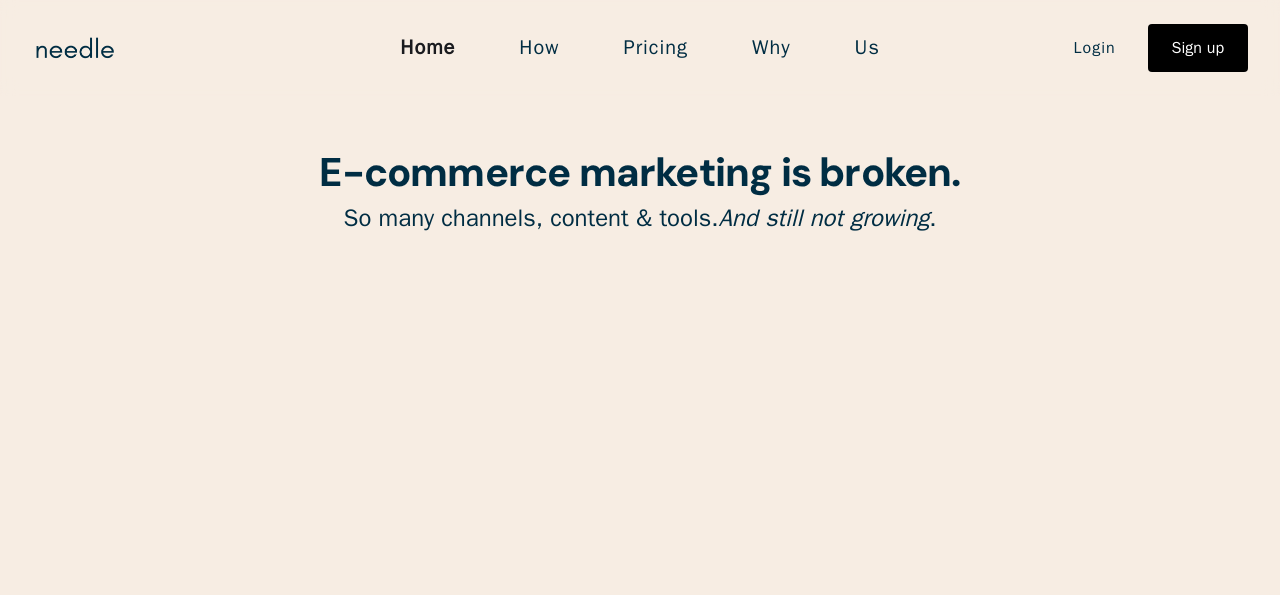 scroll, scrollTop: 0, scrollLeft: 0, axis: both 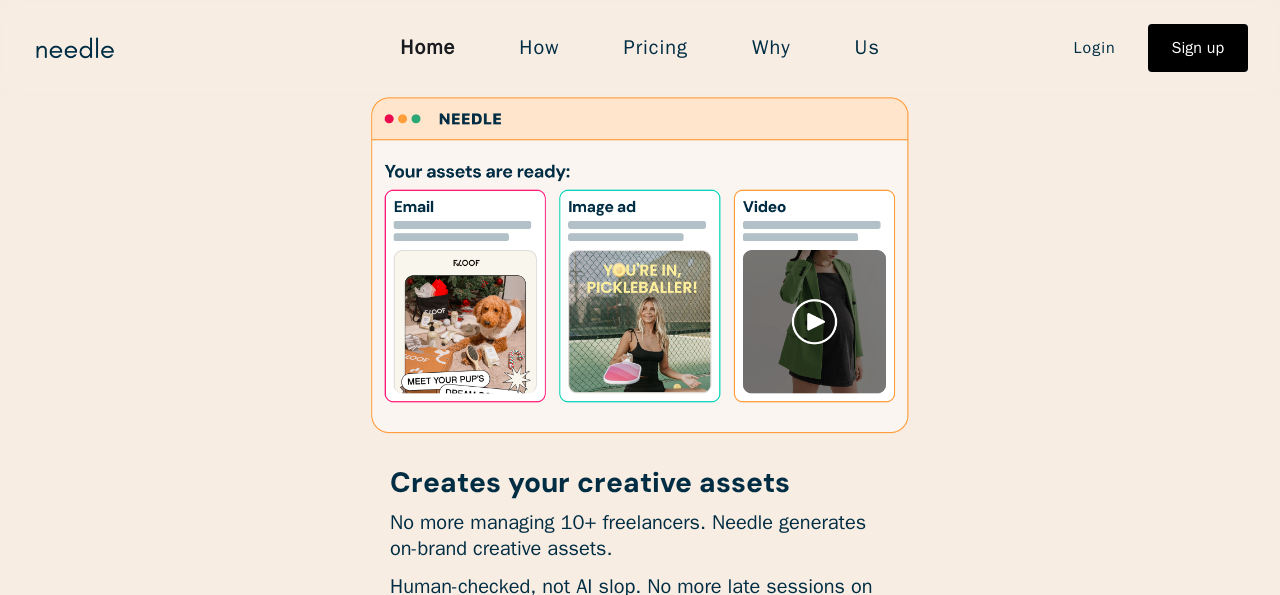click on "How" at bounding box center (539, 48) 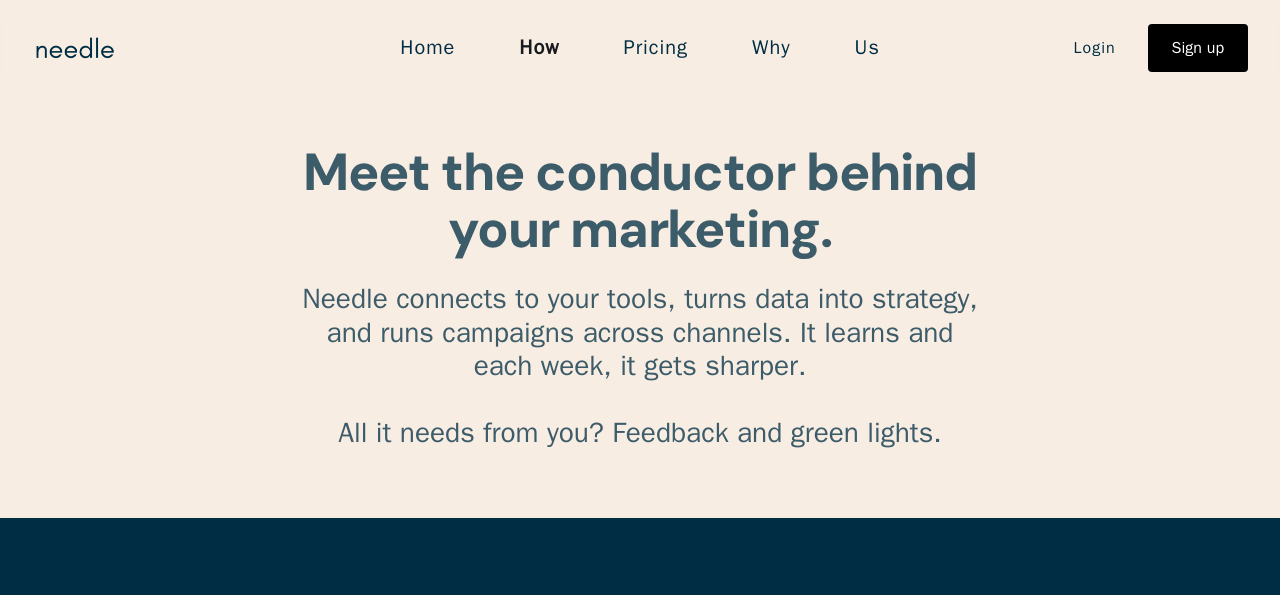 scroll, scrollTop: 0, scrollLeft: 0, axis: both 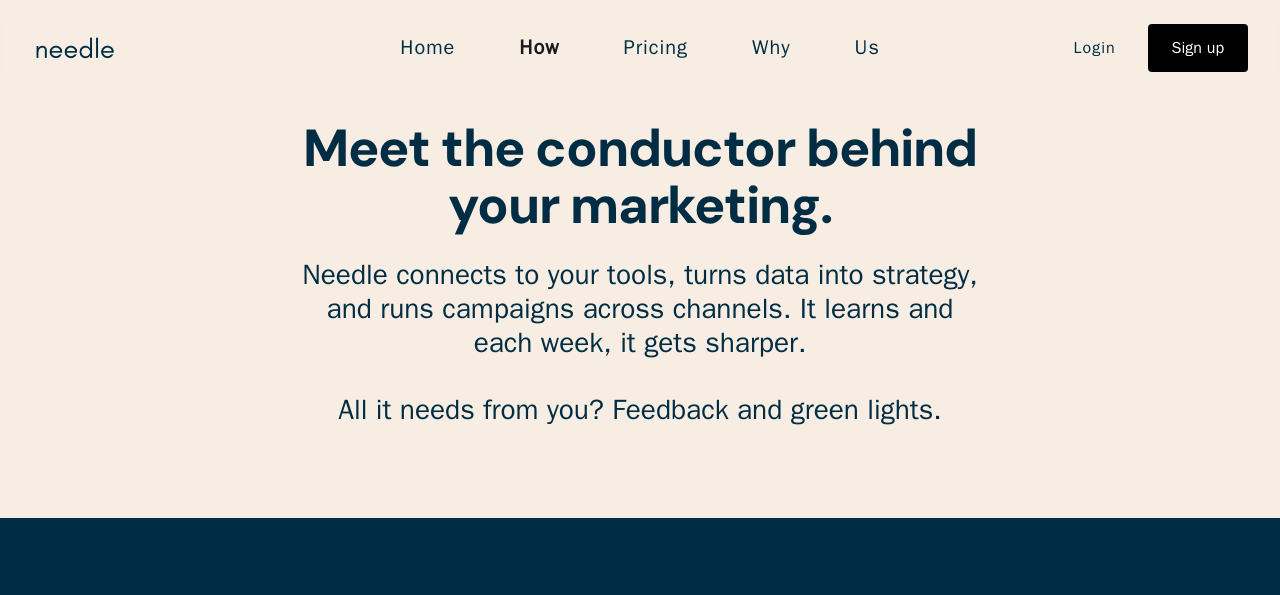 click on "Pricing" at bounding box center [656, 48] 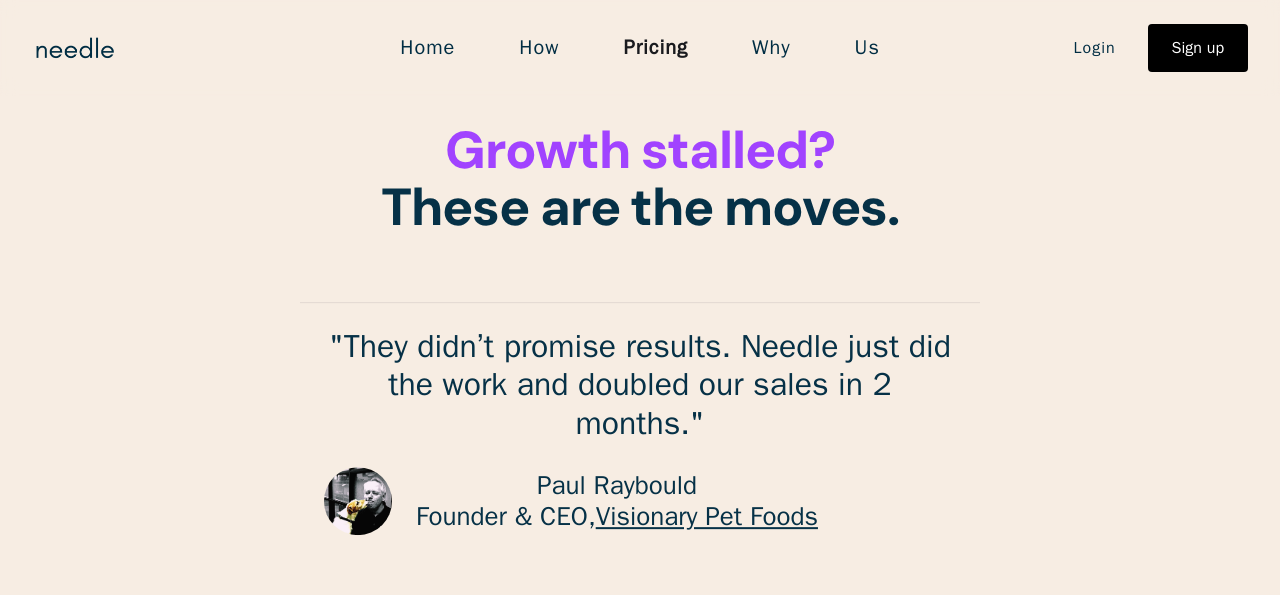 scroll, scrollTop: 0, scrollLeft: 0, axis: both 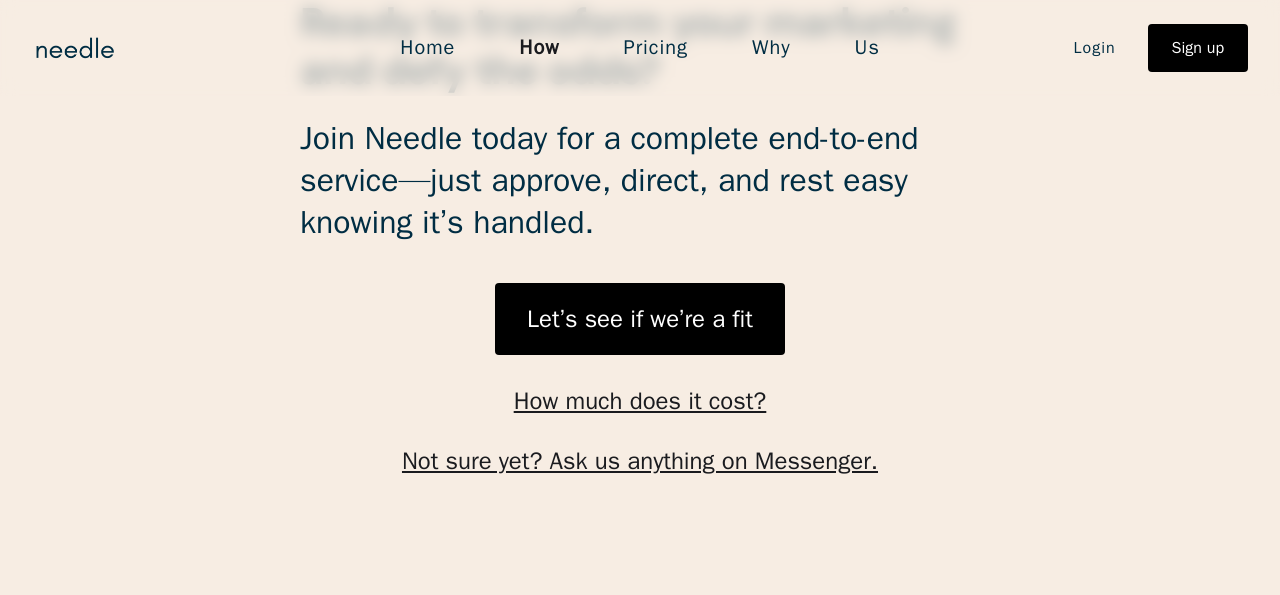 click on "Pricing" at bounding box center (656, 48) 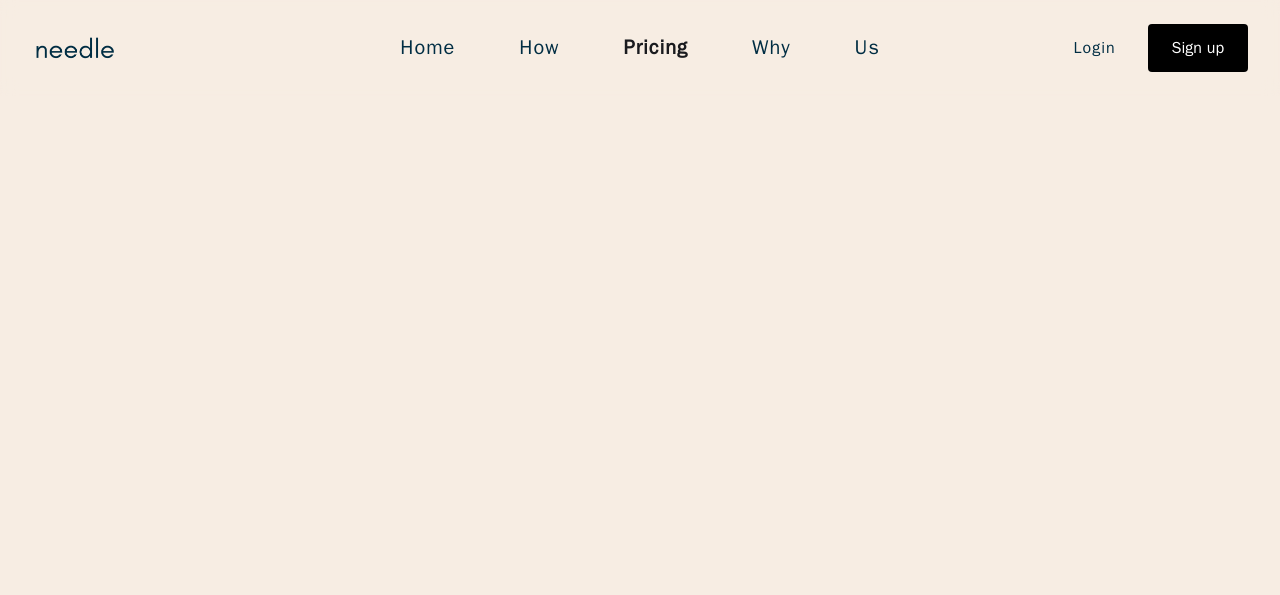 scroll, scrollTop: 0, scrollLeft: 0, axis: both 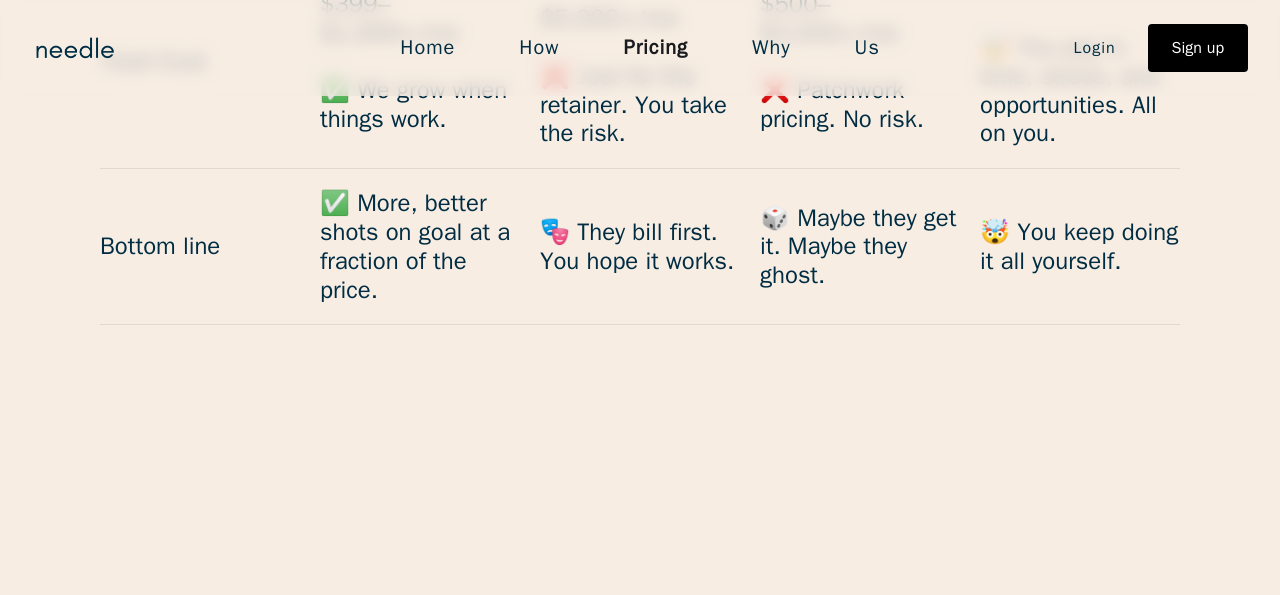 click on "Why" at bounding box center [771, 48] 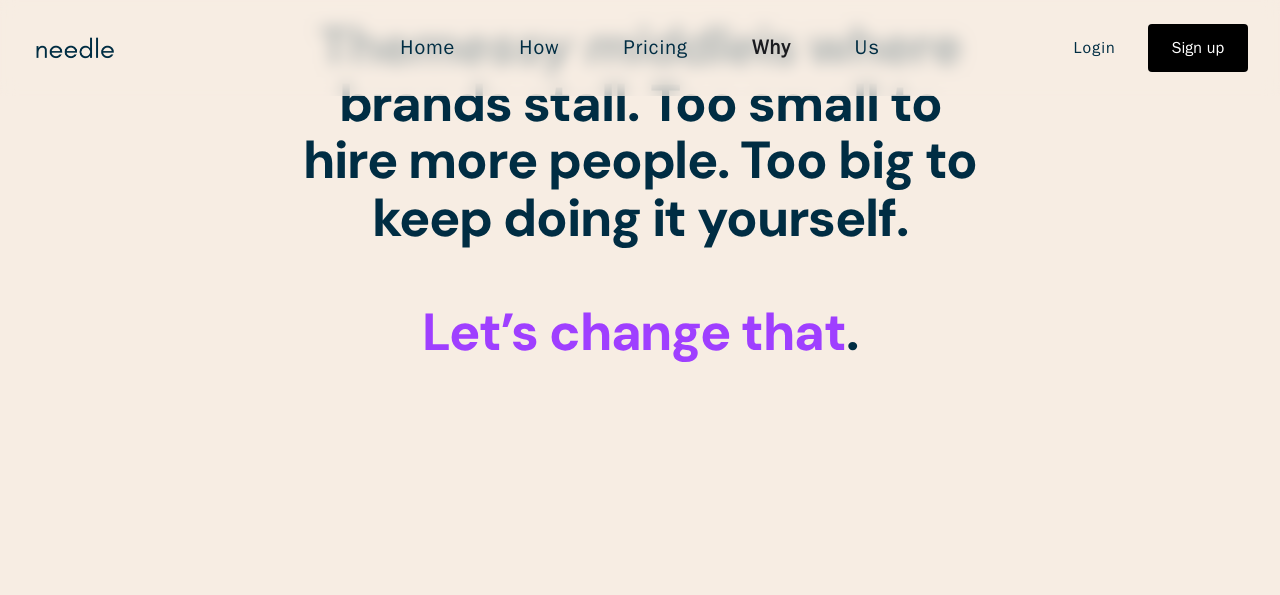 scroll, scrollTop: 0, scrollLeft: 0, axis: both 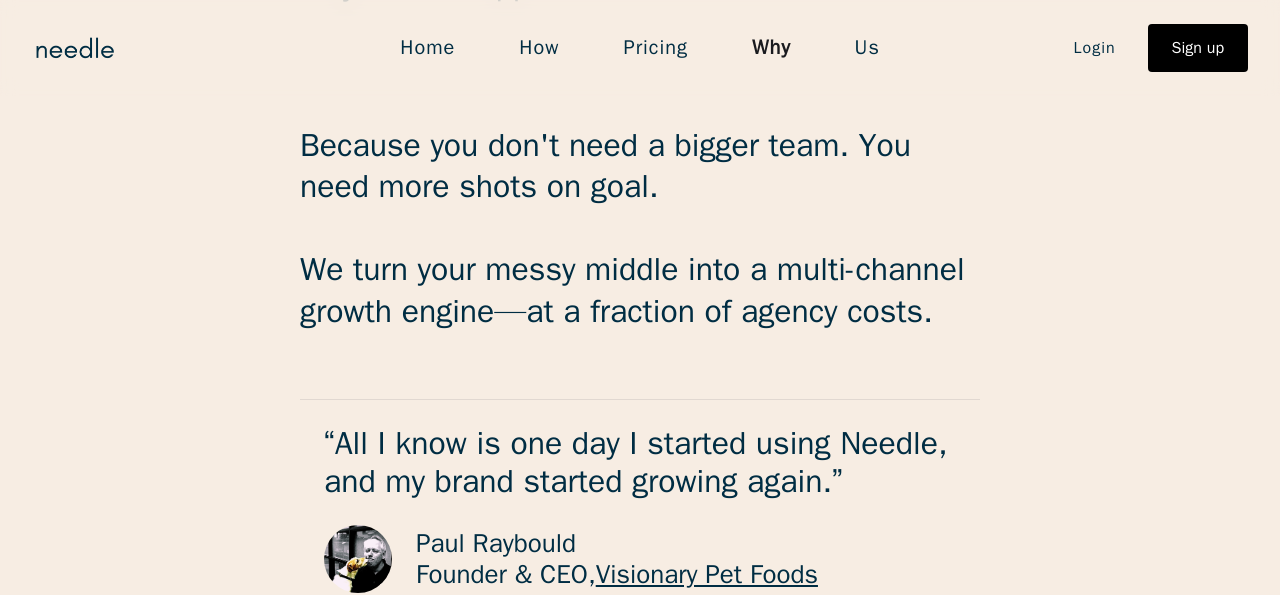 click on "Us" at bounding box center [867, 48] 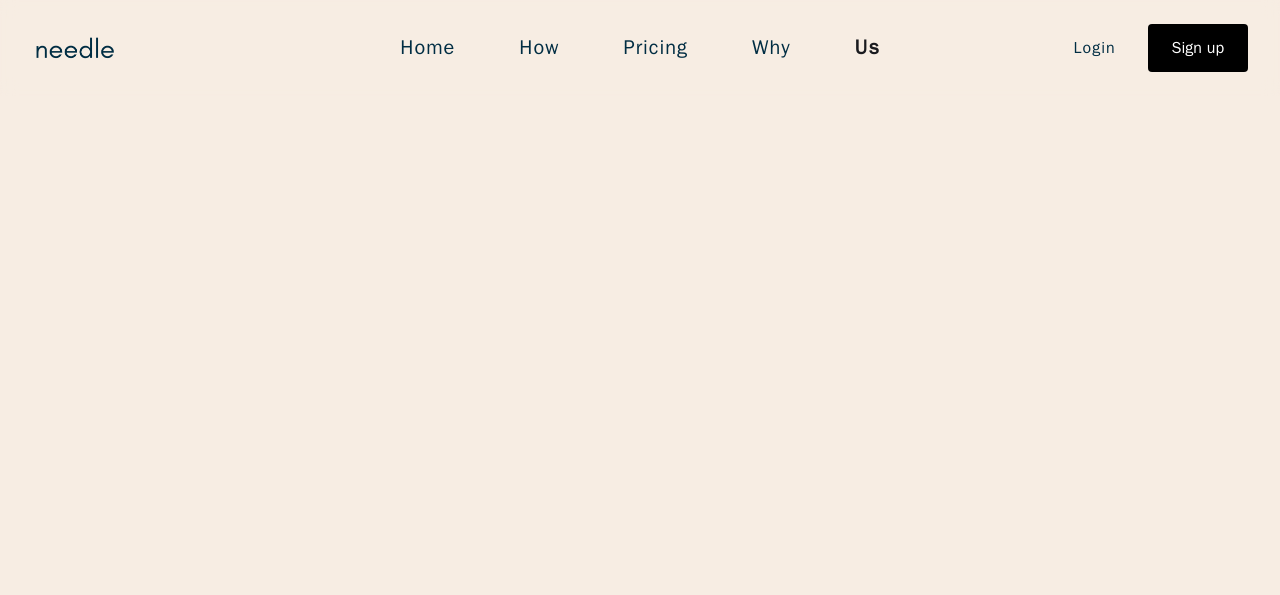 scroll, scrollTop: 0, scrollLeft: 0, axis: both 